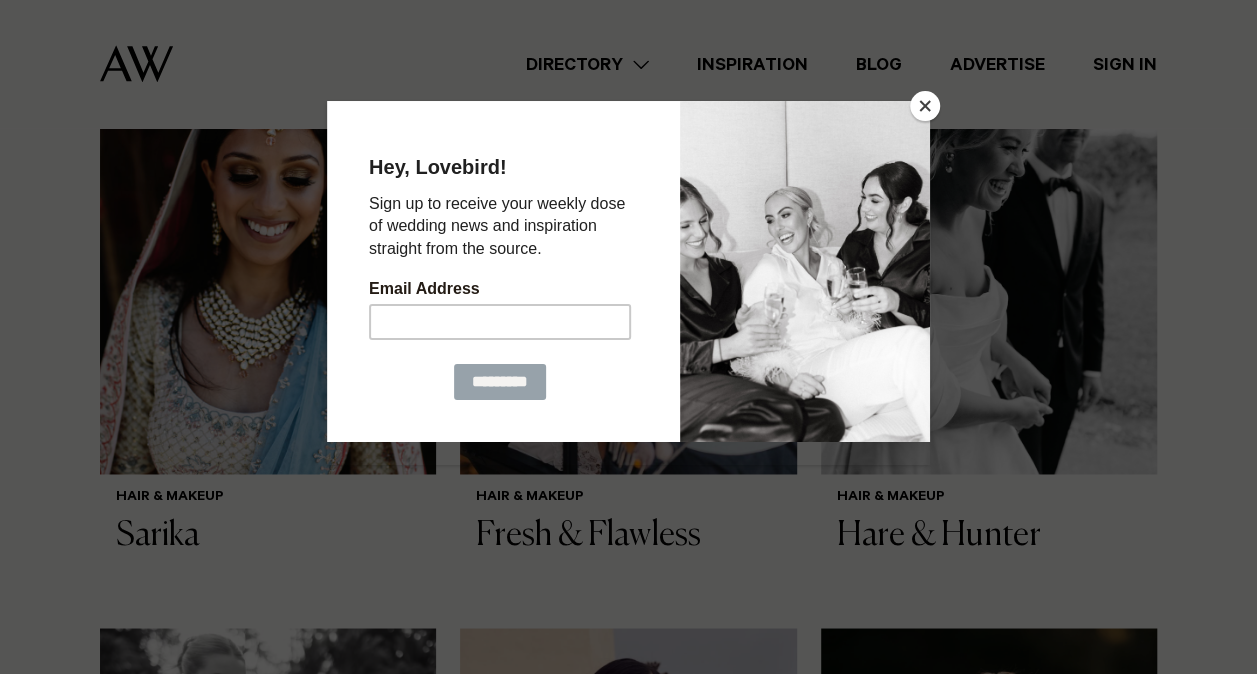 scroll, scrollTop: 1353, scrollLeft: 0, axis: vertical 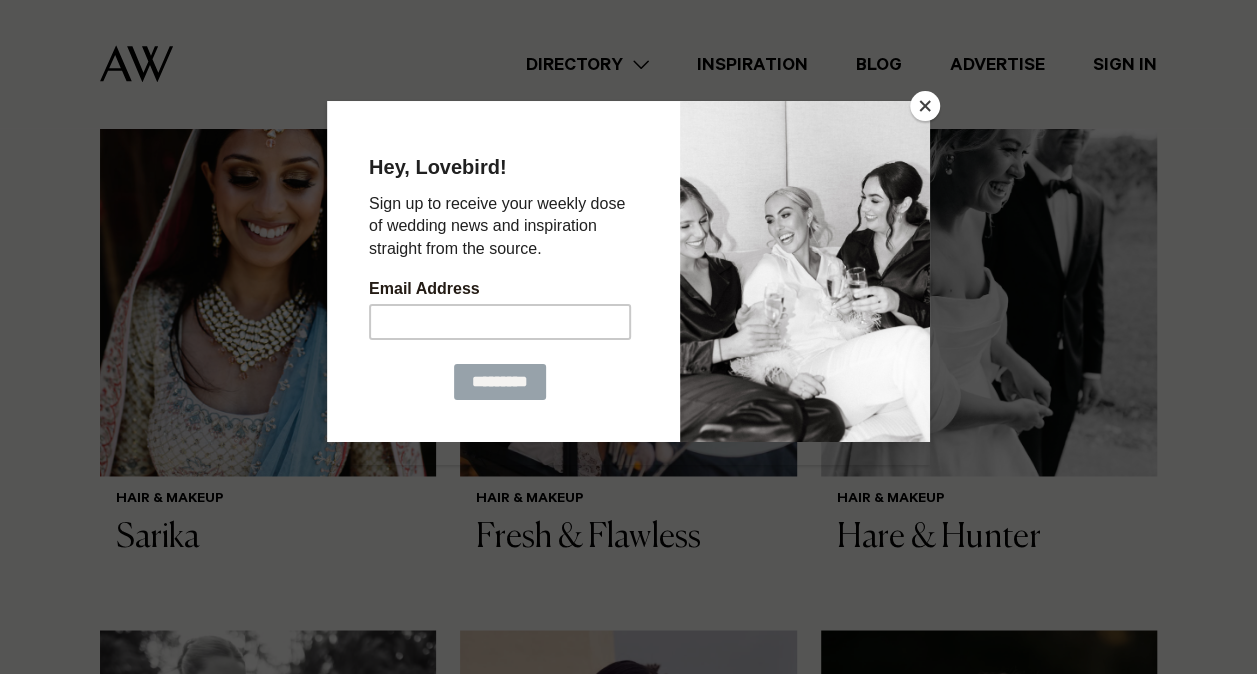 click at bounding box center (925, 106) 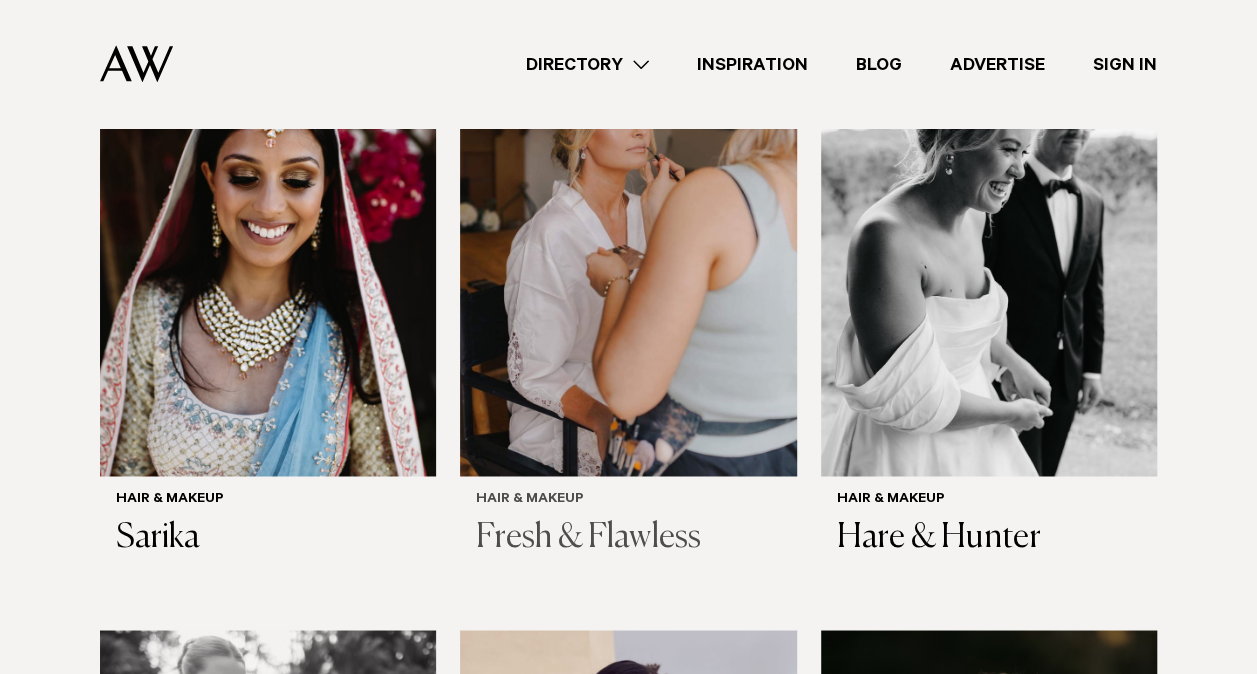 click at bounding box center [628, 250] 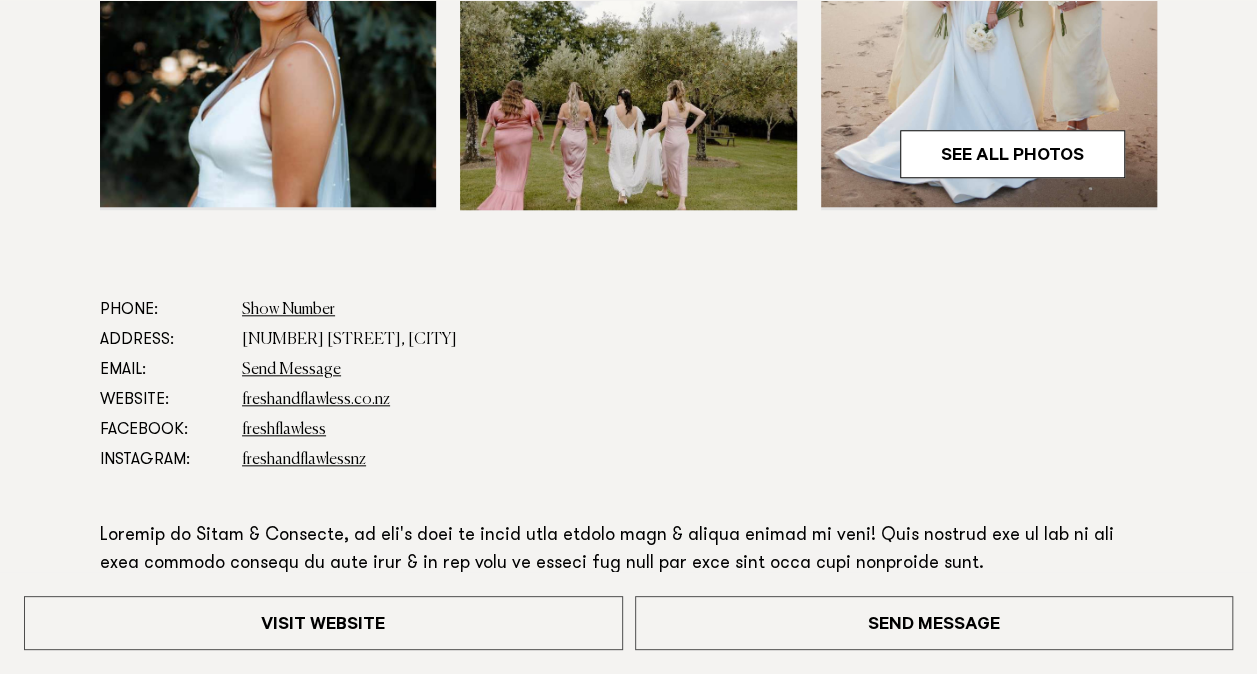 scroll, scrollTop: 845, scrollLeft: 0, axis: vertical 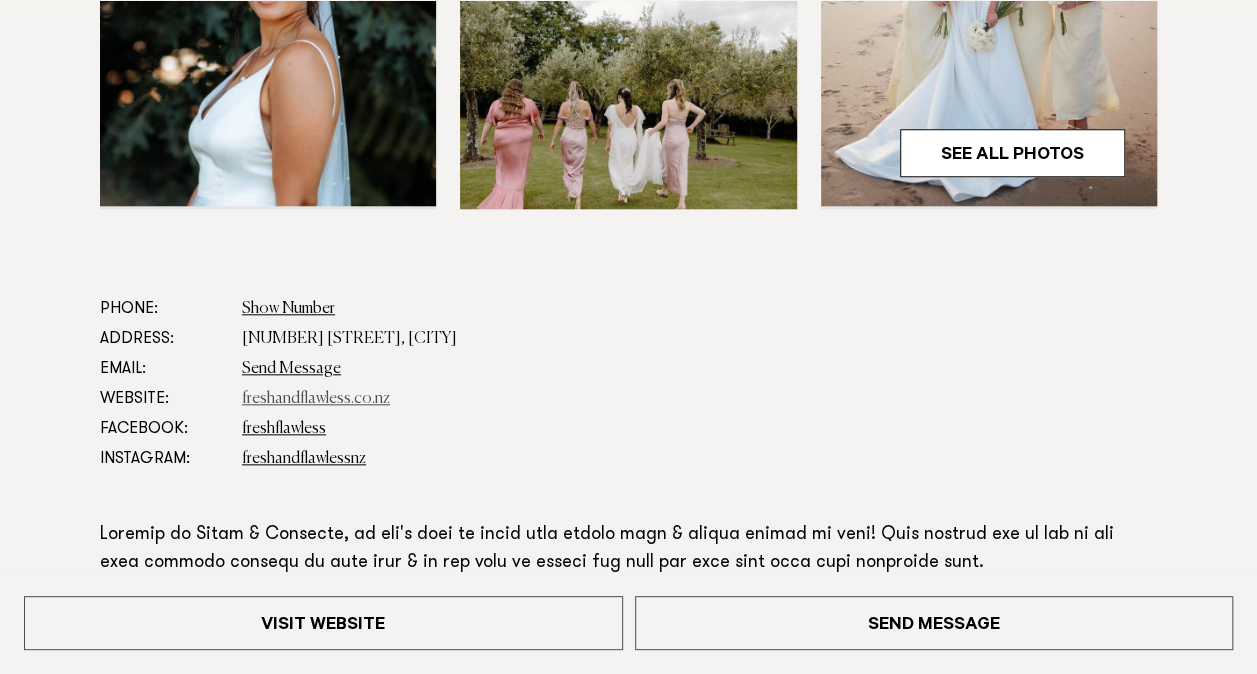 click on "freshandflawless.co.nz" at bounding box center (316, 399) 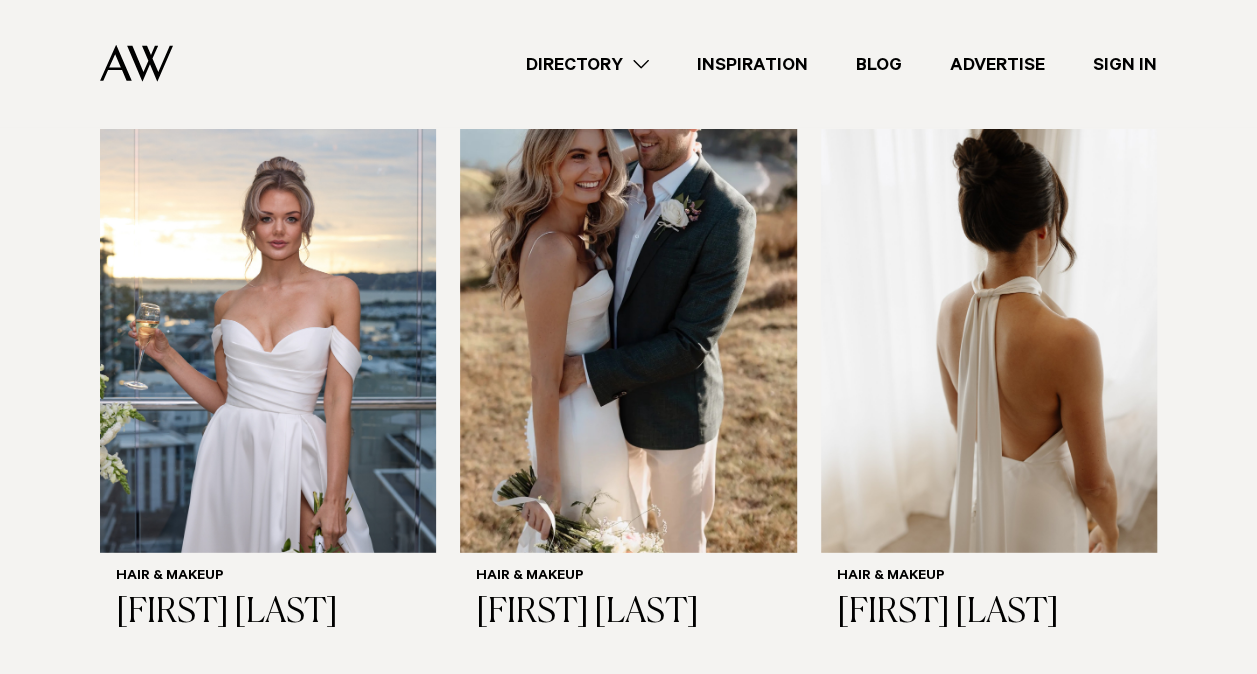 scroll, scrollTop: 2485, scrollLeft: 0, axis: vertical 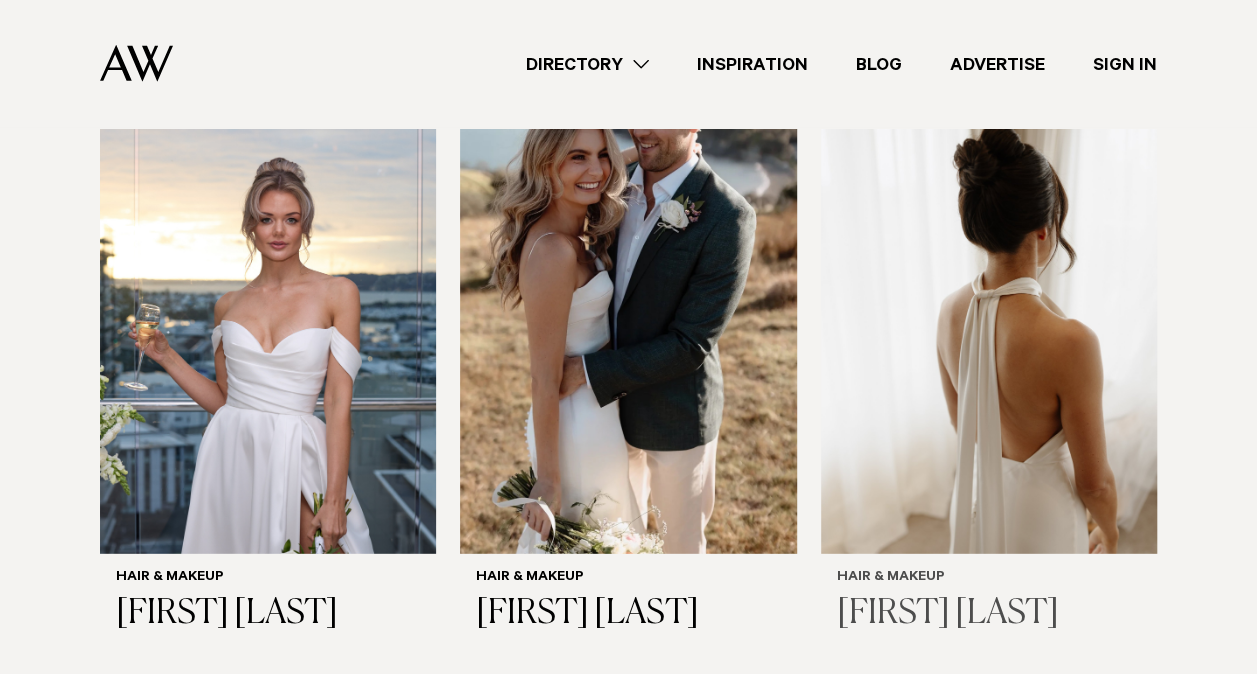 click at bounding box center (989, 327) 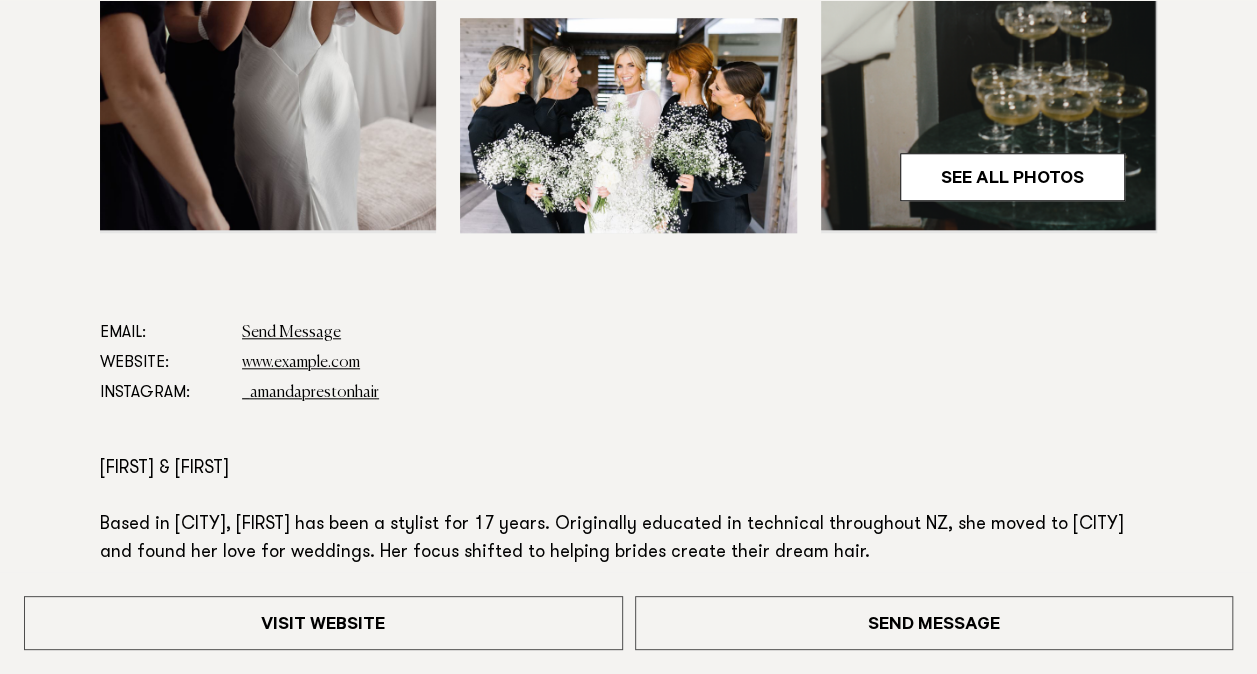 scroll, scrollTop: 836, scrollLeft: 0, axis: vertical 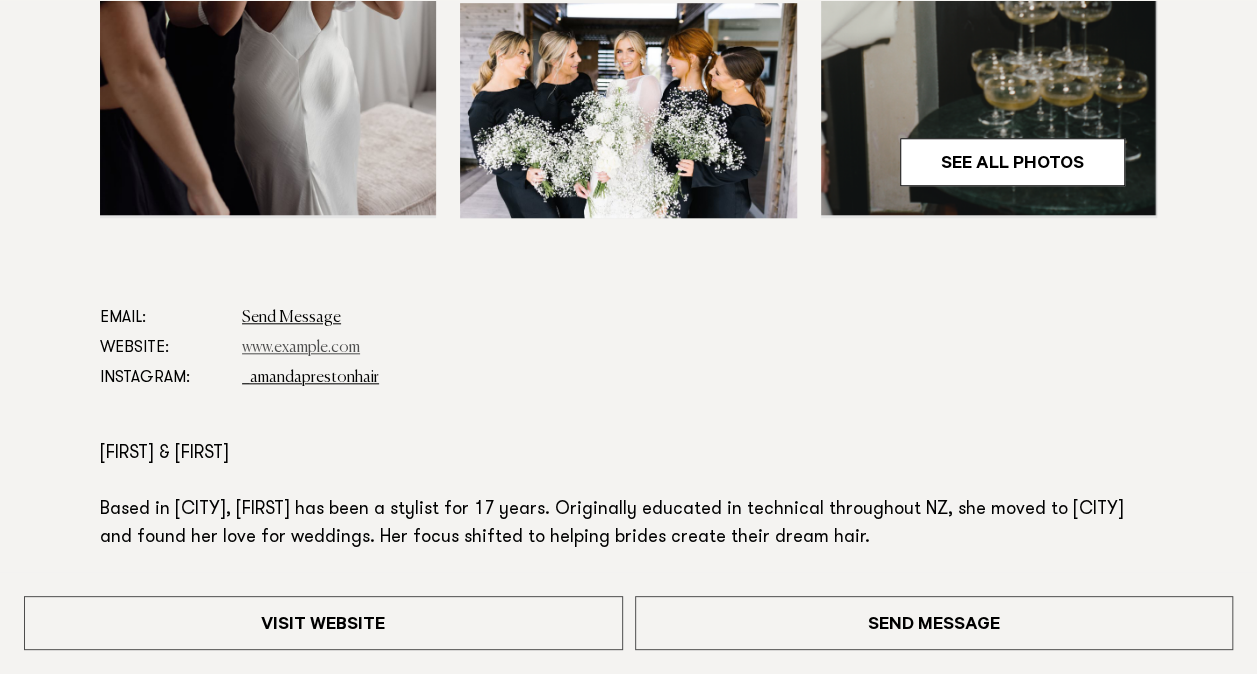 click on "www.amandaprestonhair.com" at bounding box center (301, 348) 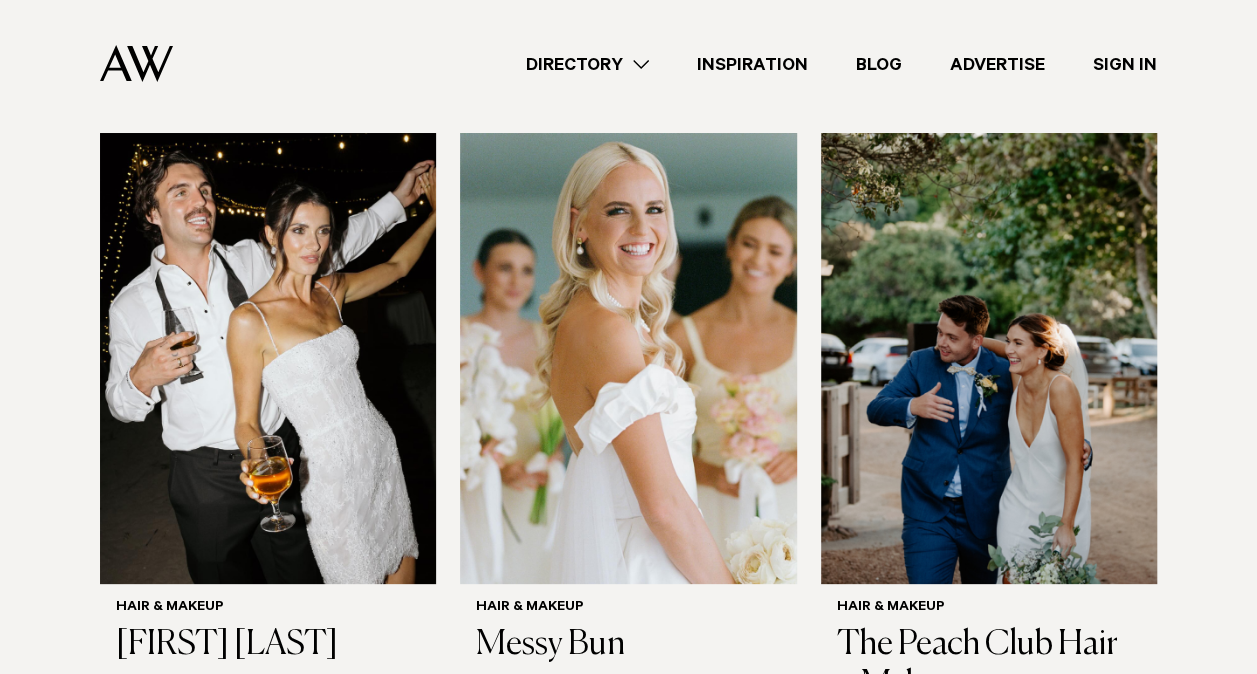 scroll, scrollTop: 3745, scrollLeft: 0, axis: vertical 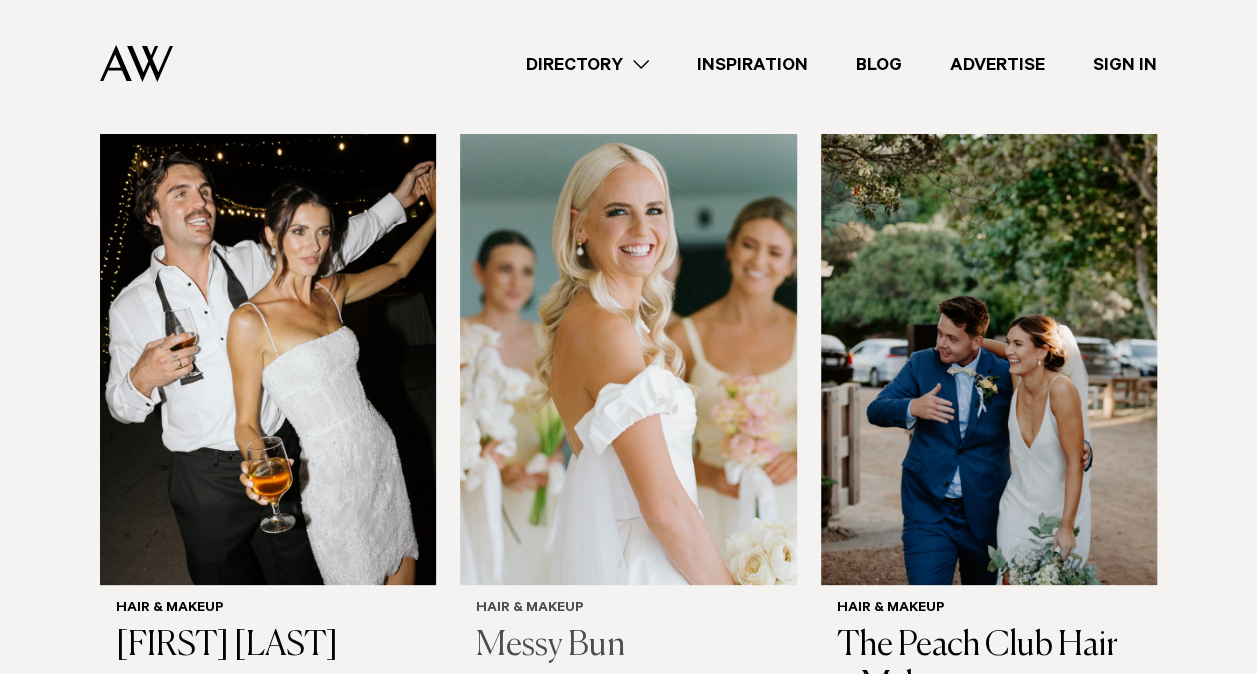 click at bounding box center [628, 359] 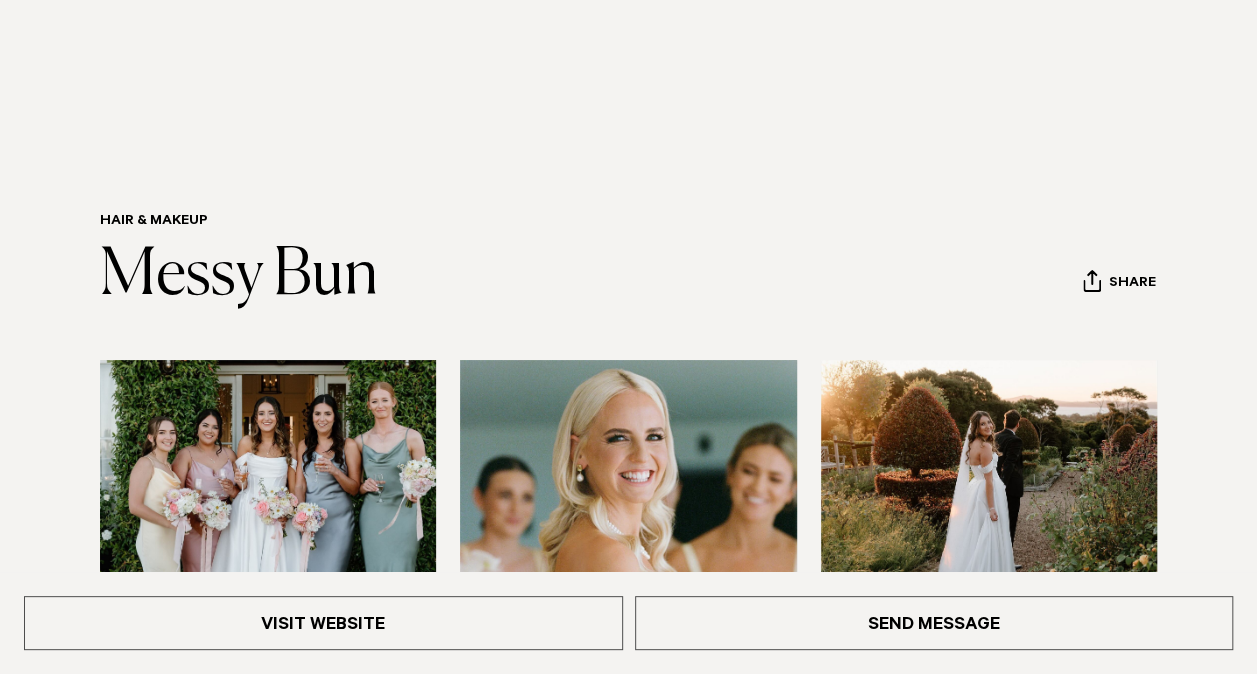 scroll, scrollTop: 647, scrollLeft: 0, axis: vertical 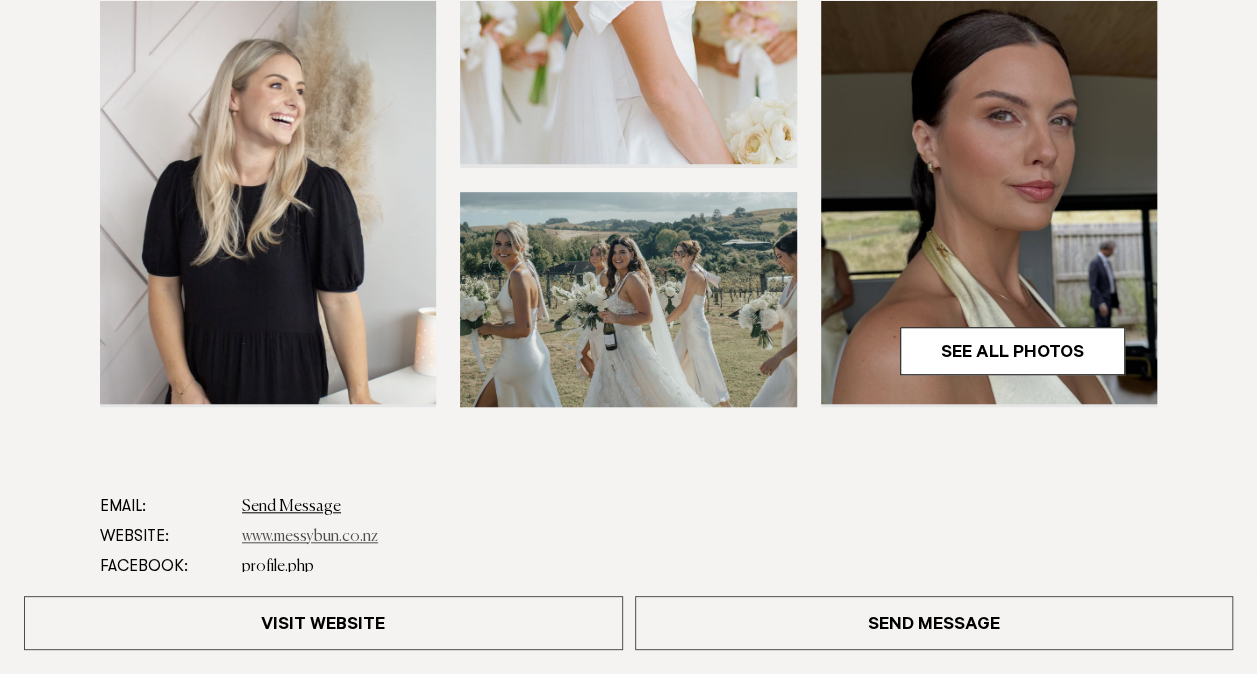 click on "www.messybun.co.nz" at bounding box center (310, 537) 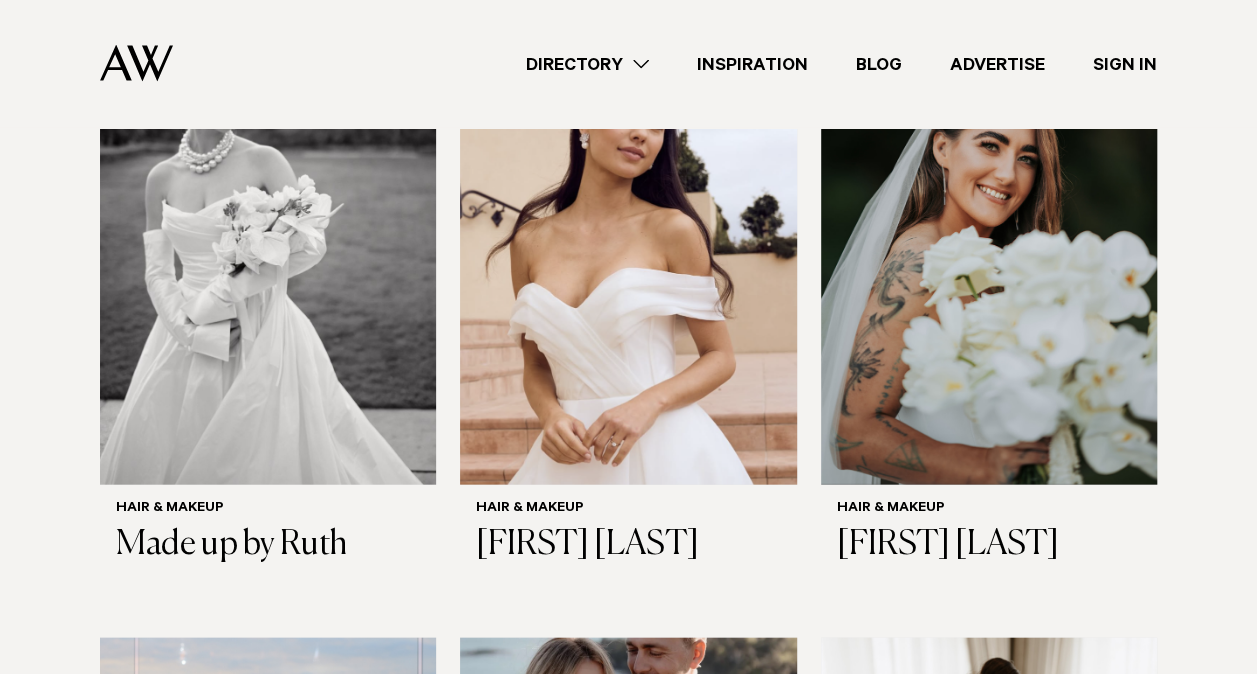 scroll, scrollTop: 1991, scrollLeft: 0, axis: vertical 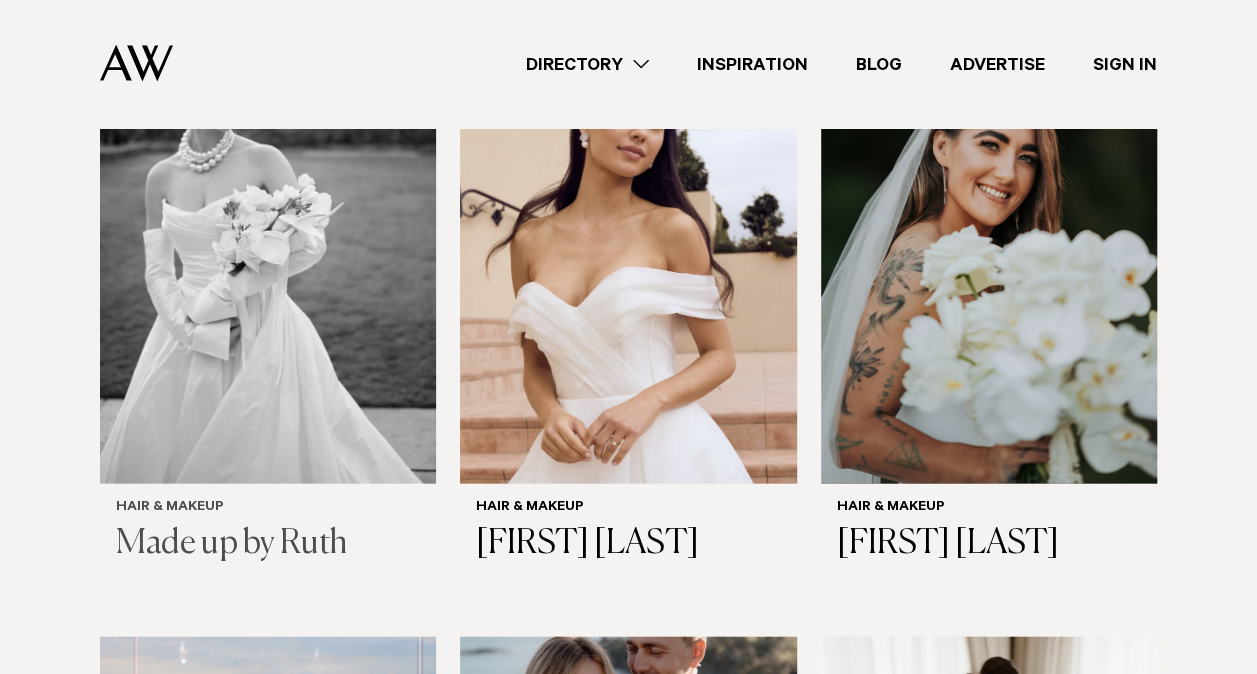 click at bounding box center [268, 257] 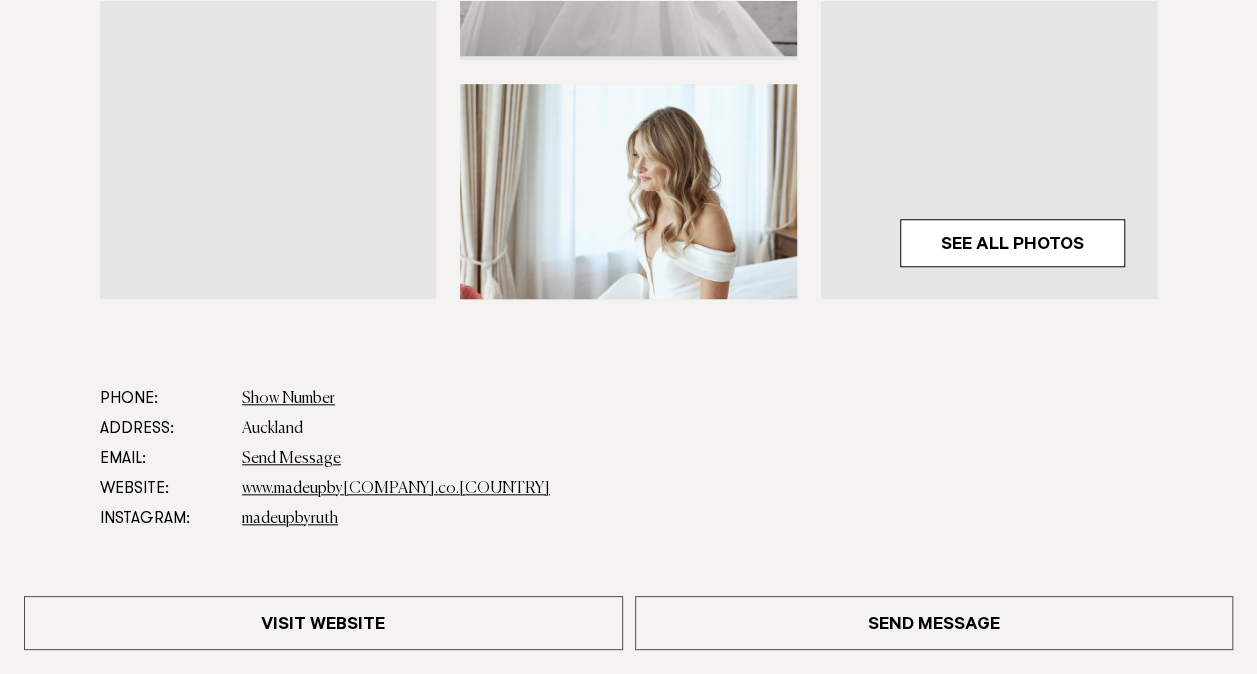 scroll, scrollTop: 760, scrollLeft: 0, axis: vertical 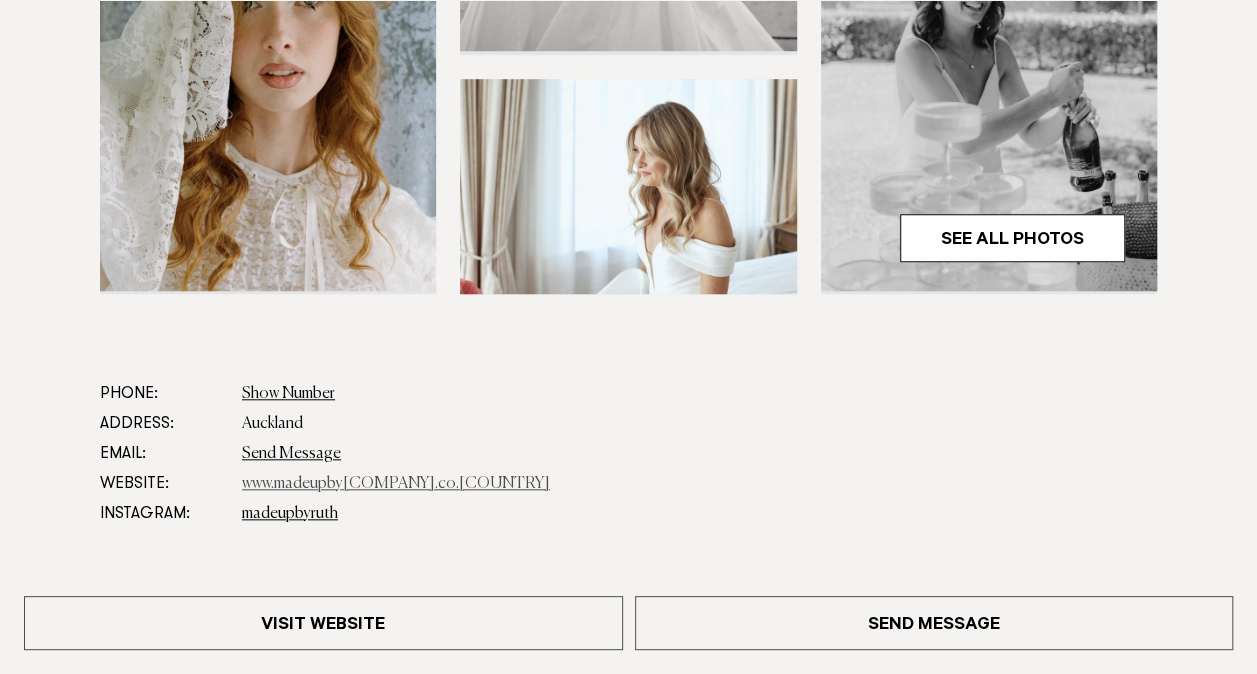 click on "www.madeupbyruth.co.nz" at bounding box center [396, 484] 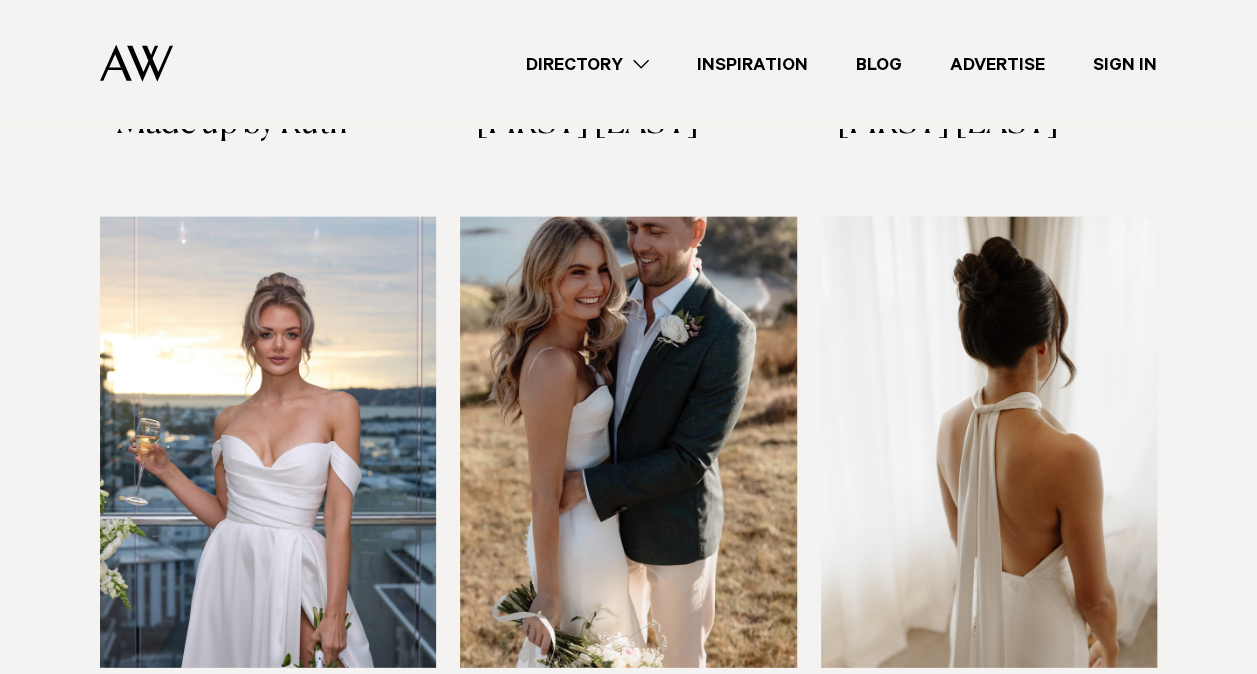 scroll, scrollTop: 2613, scrollLeft: 0, axis: vertical 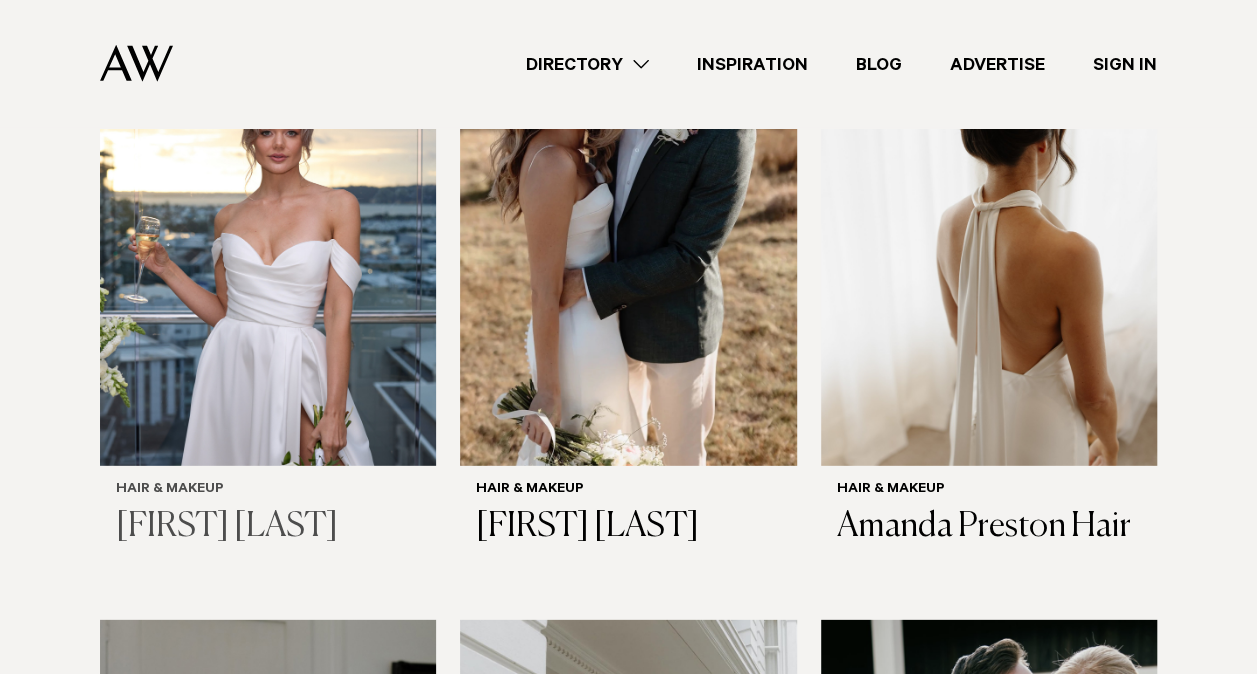 click at bounding box center [268, 240] 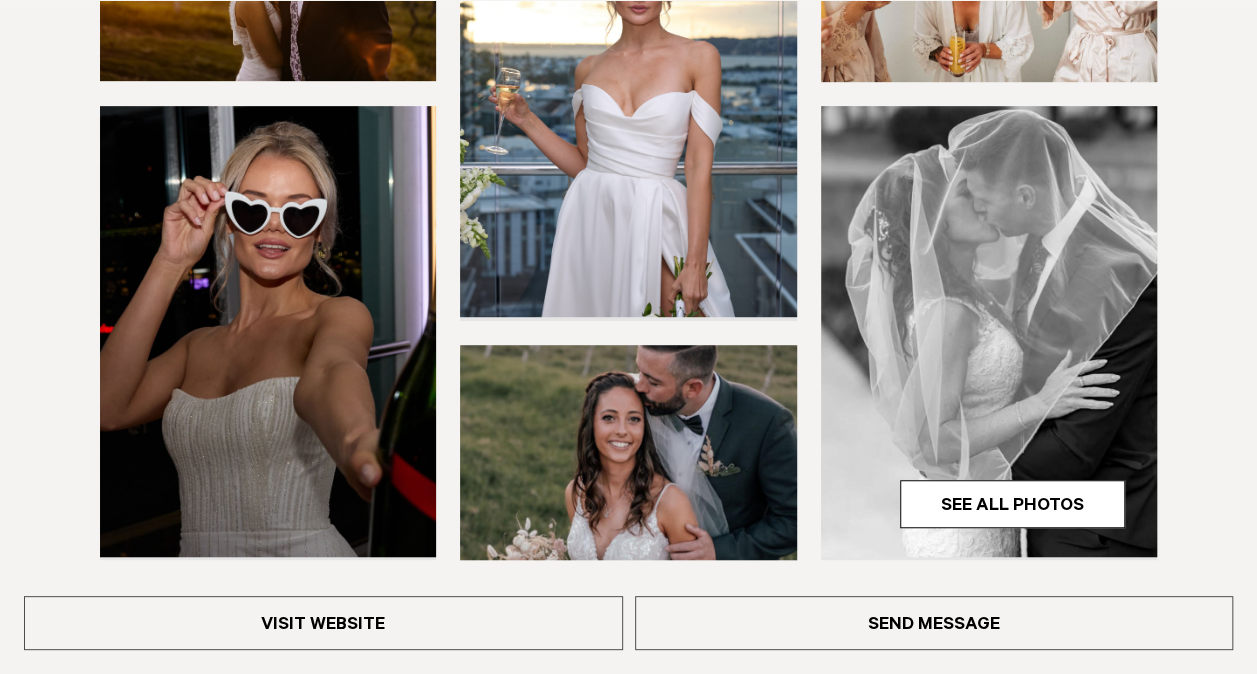 scroll, scrollTop: 908, scrollLeft: 0, axis: vertical 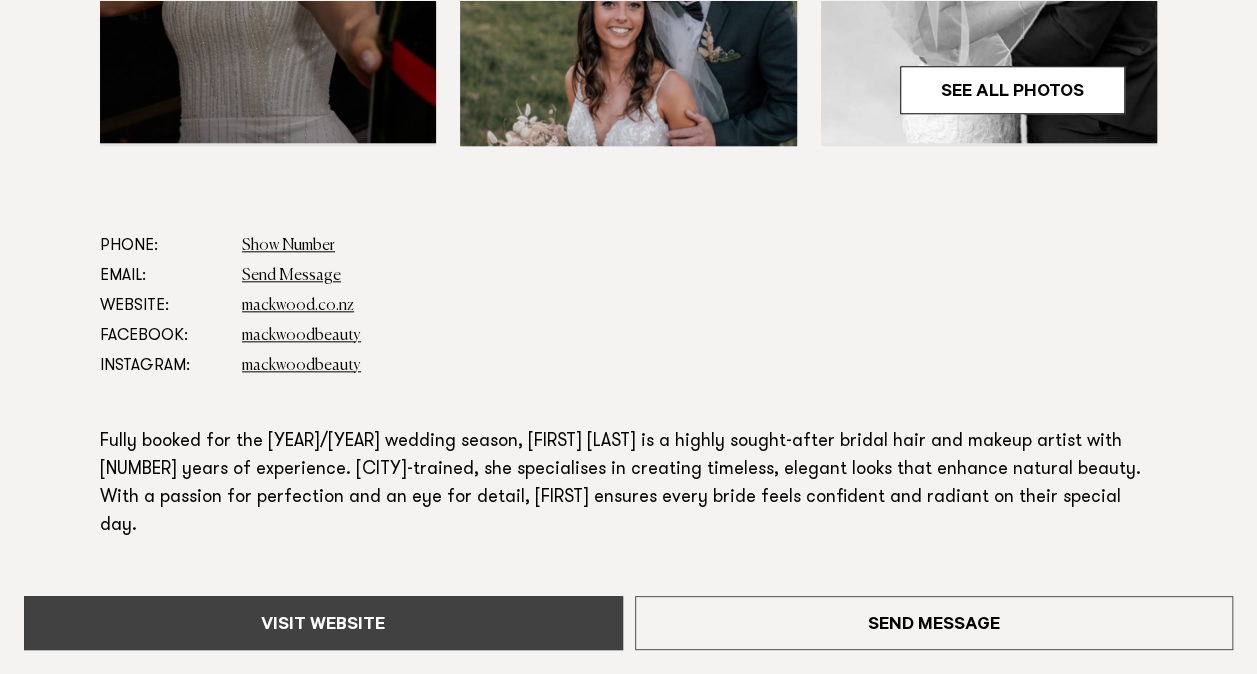 click on "Visit Website" at bounding box center (323, 623) 